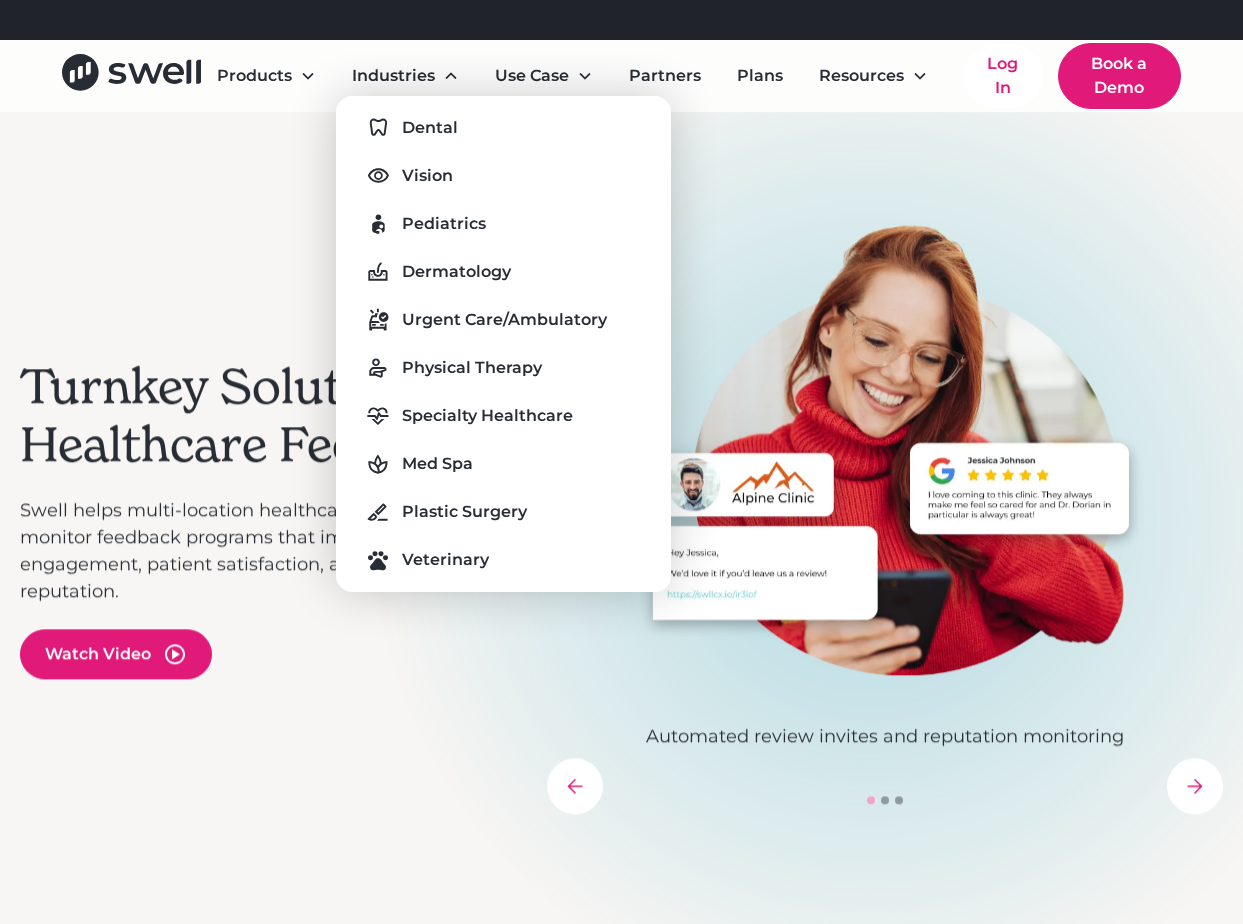 scroll, scrollTop: 0, scrollLeft: 0, axis: both 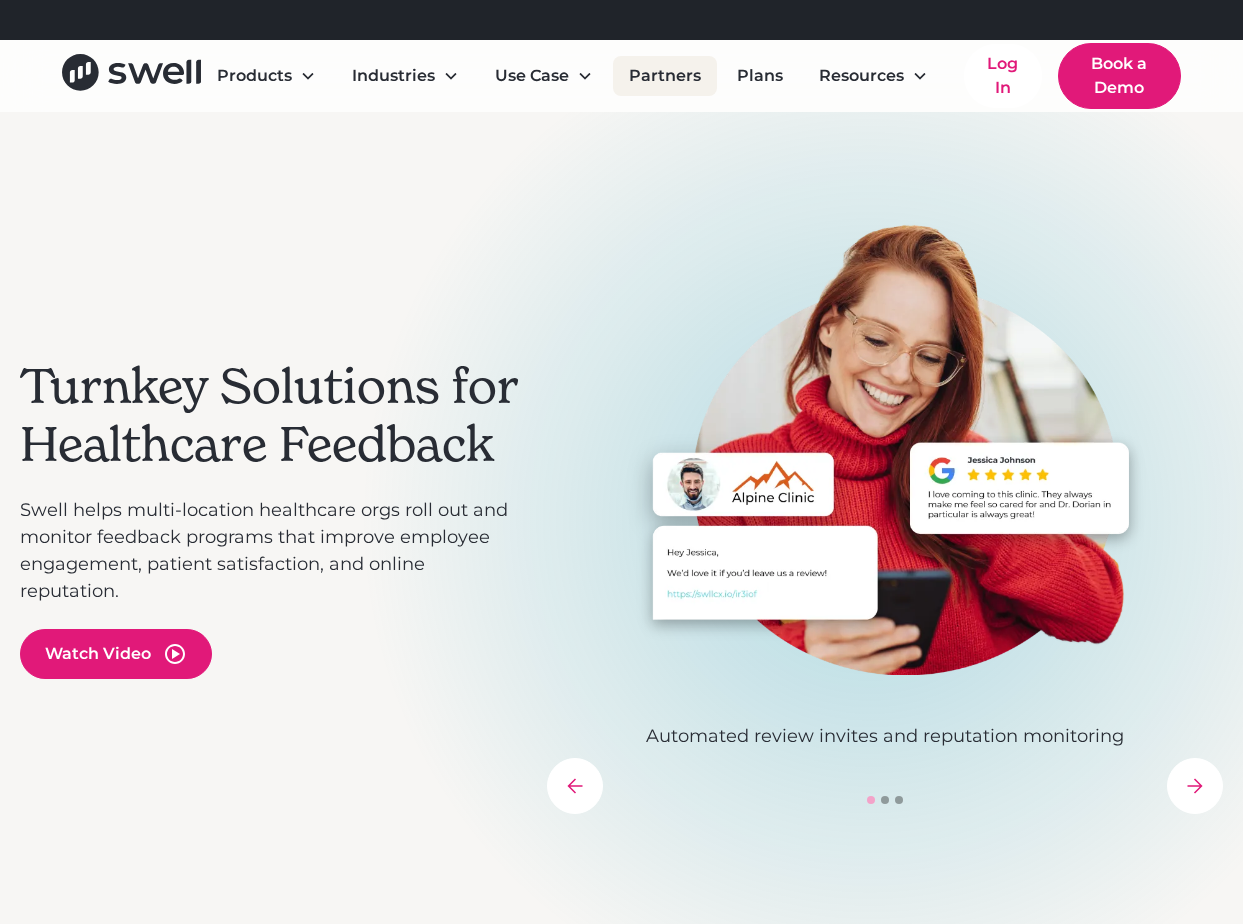 click on "Partners" at bounding box center (665, 76) 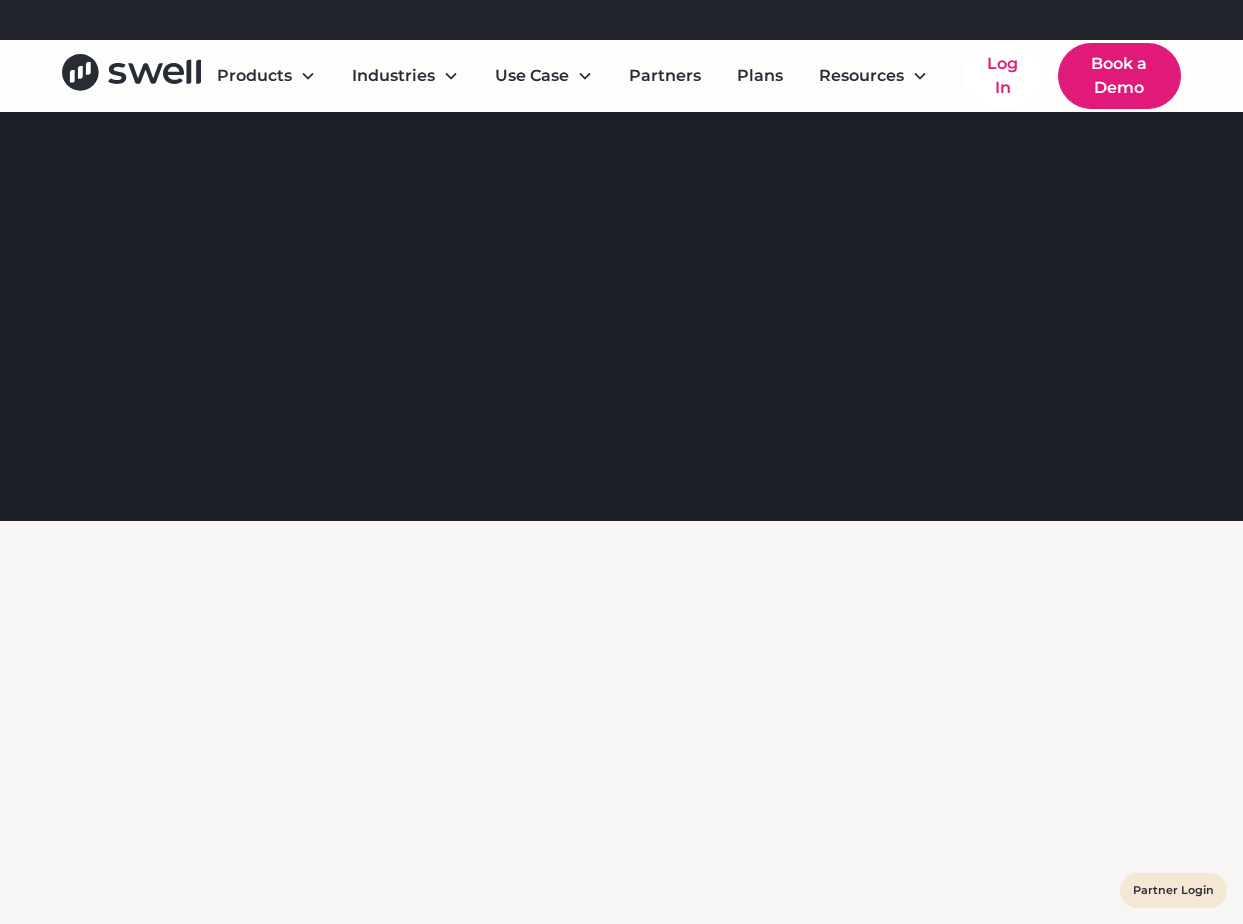 scroll, scrollTop: 0, scrollLeft: 0, axis: both 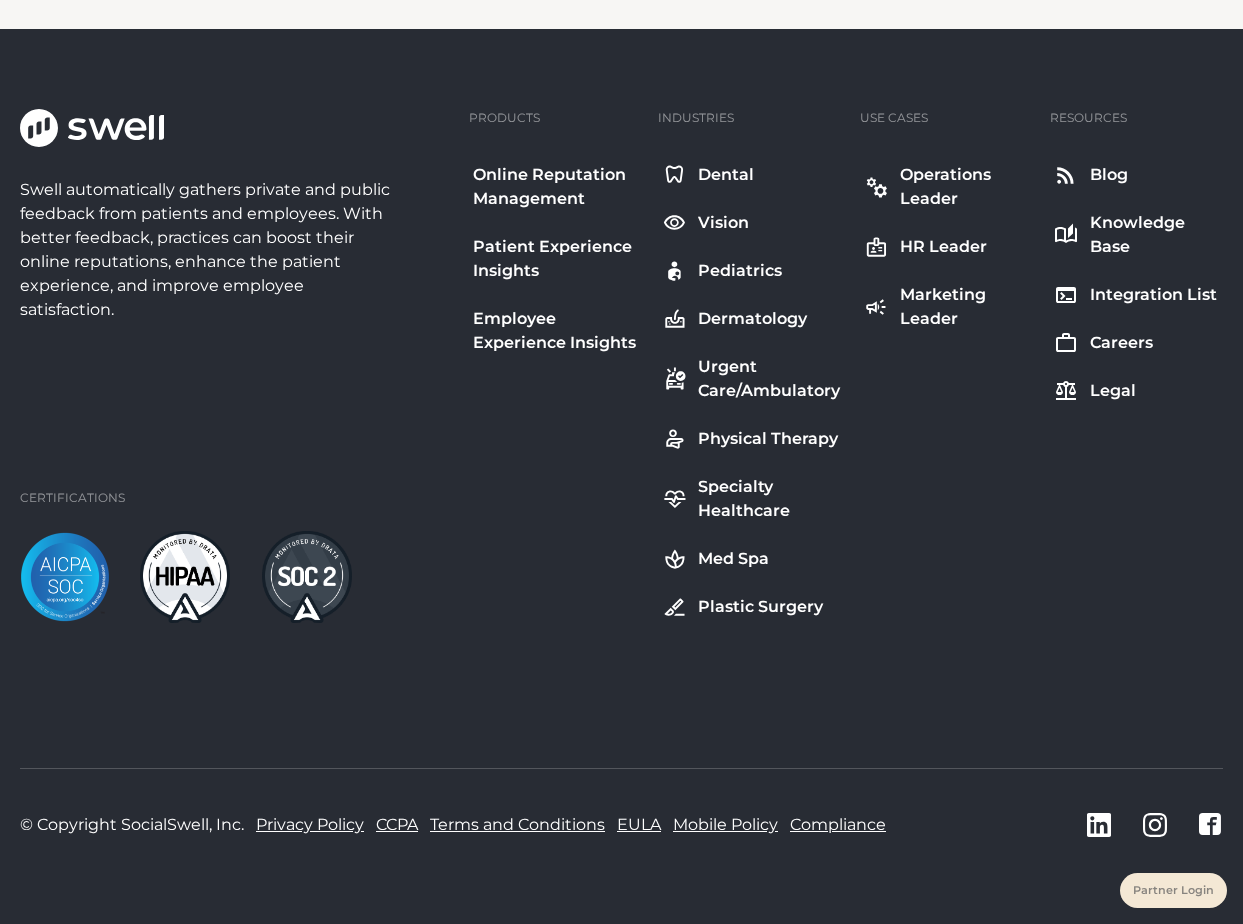 click on "Partner Login" at bounding box center [1173, 890] 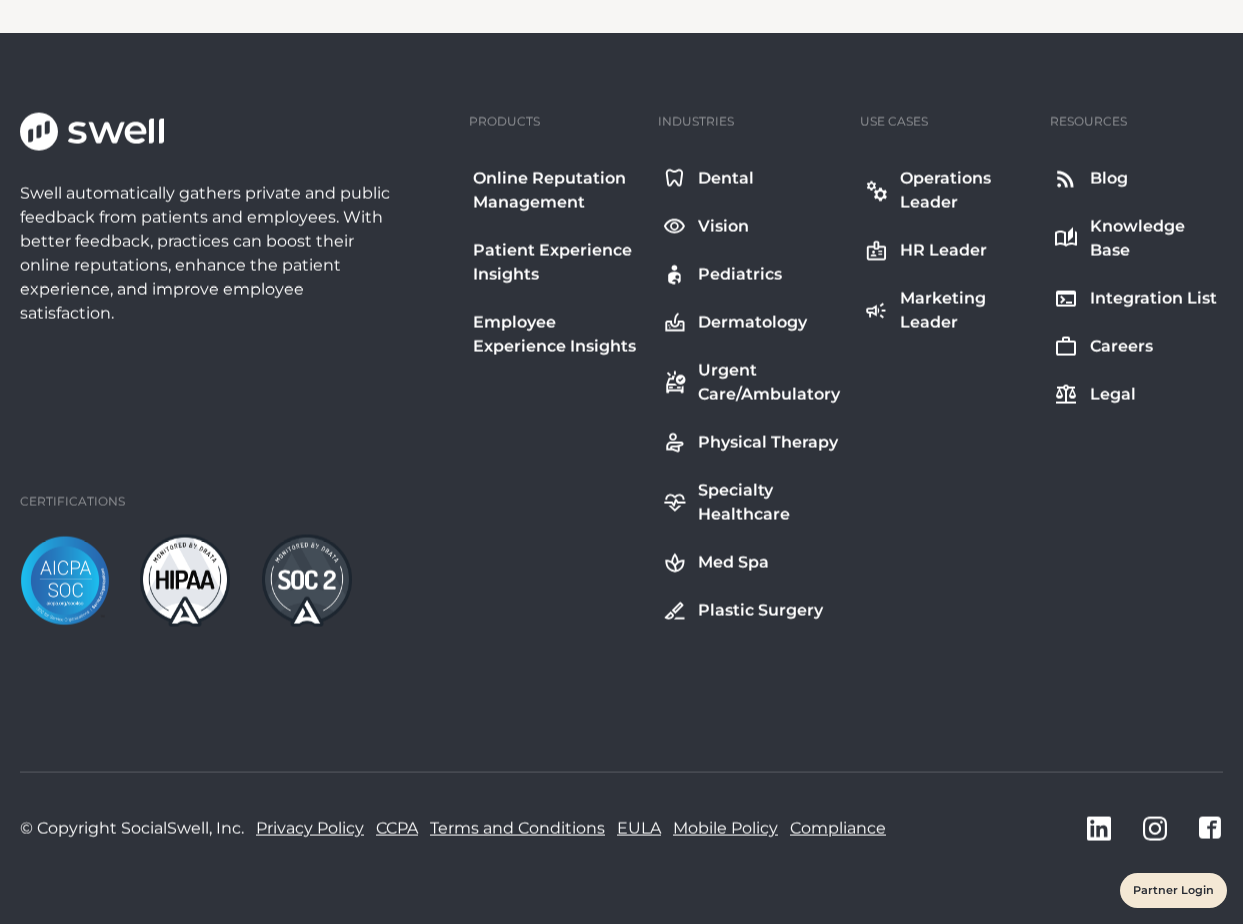 scroll, scrollTop: 1380, scrollLeft: 0, axis: vertical 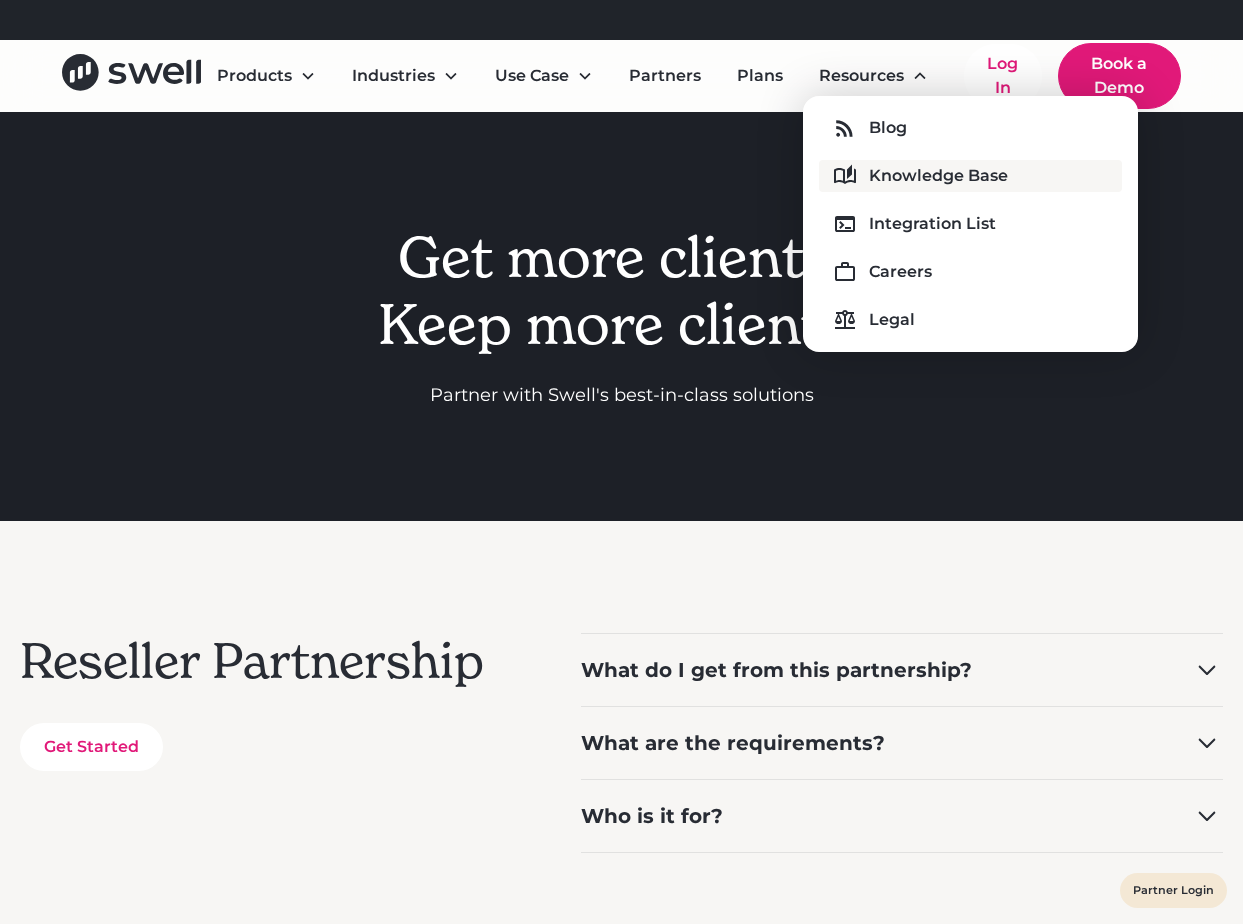 click on "Knowledge Base" at bounding box center [938, 176] 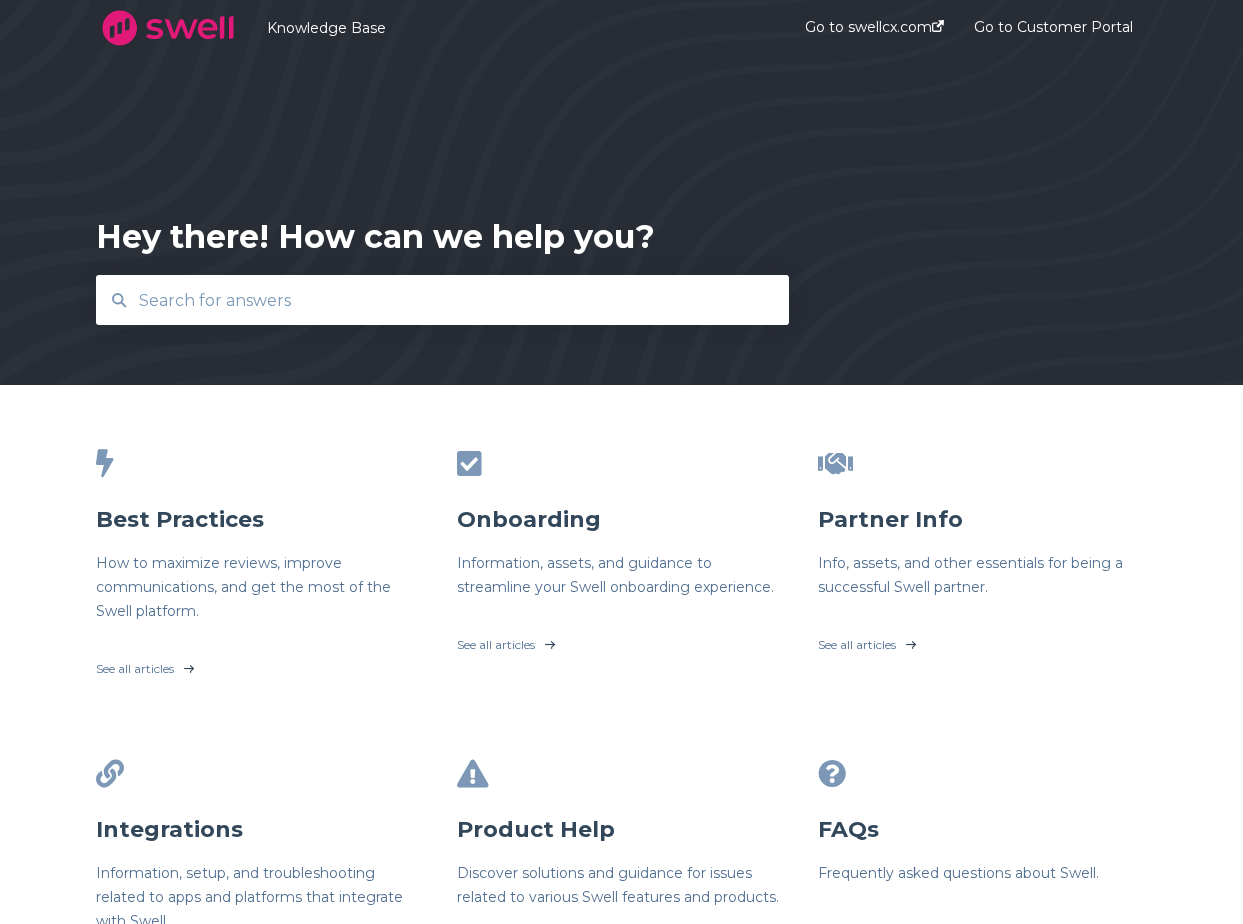 scroll, scrollTop: 0, scrollLeft: 0, axis: both 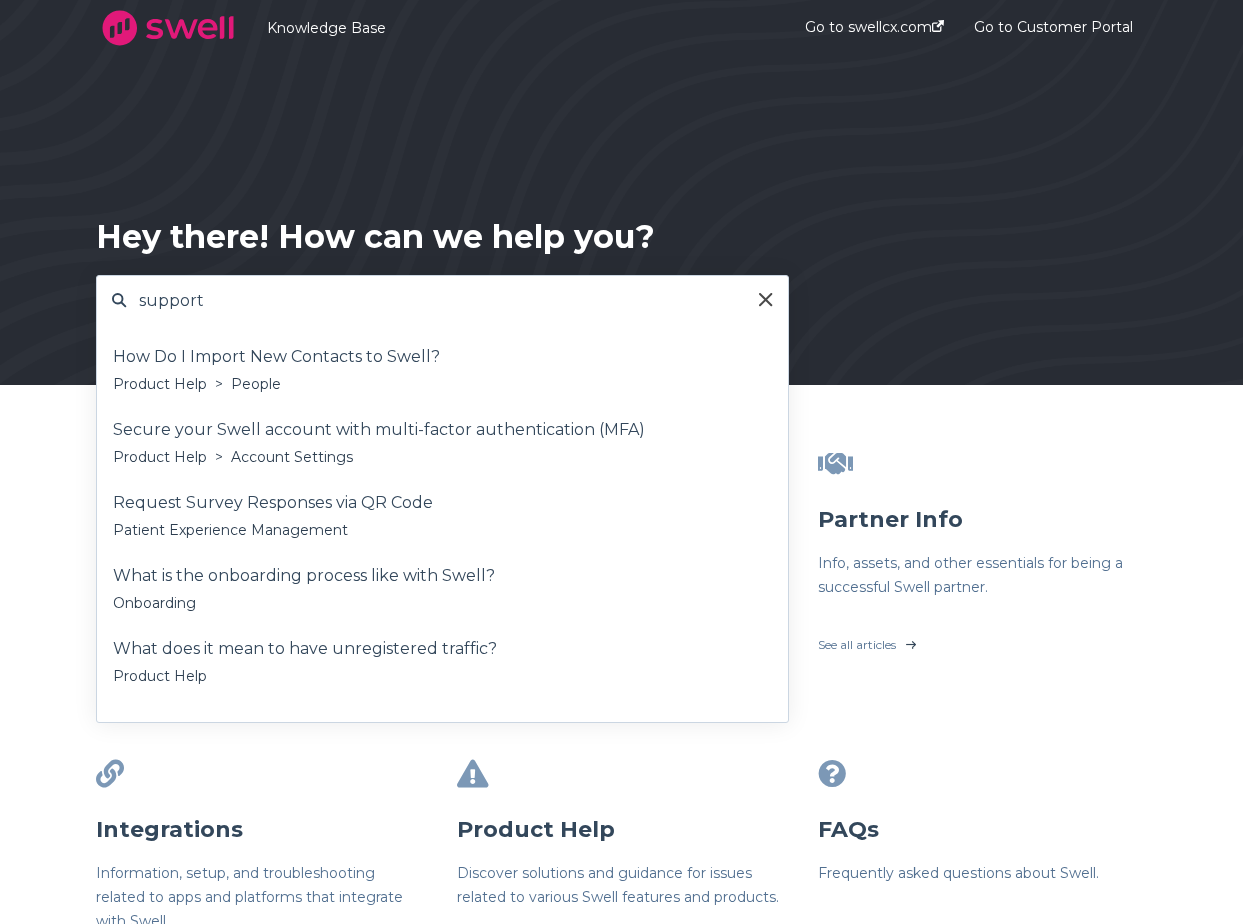 type on "support" 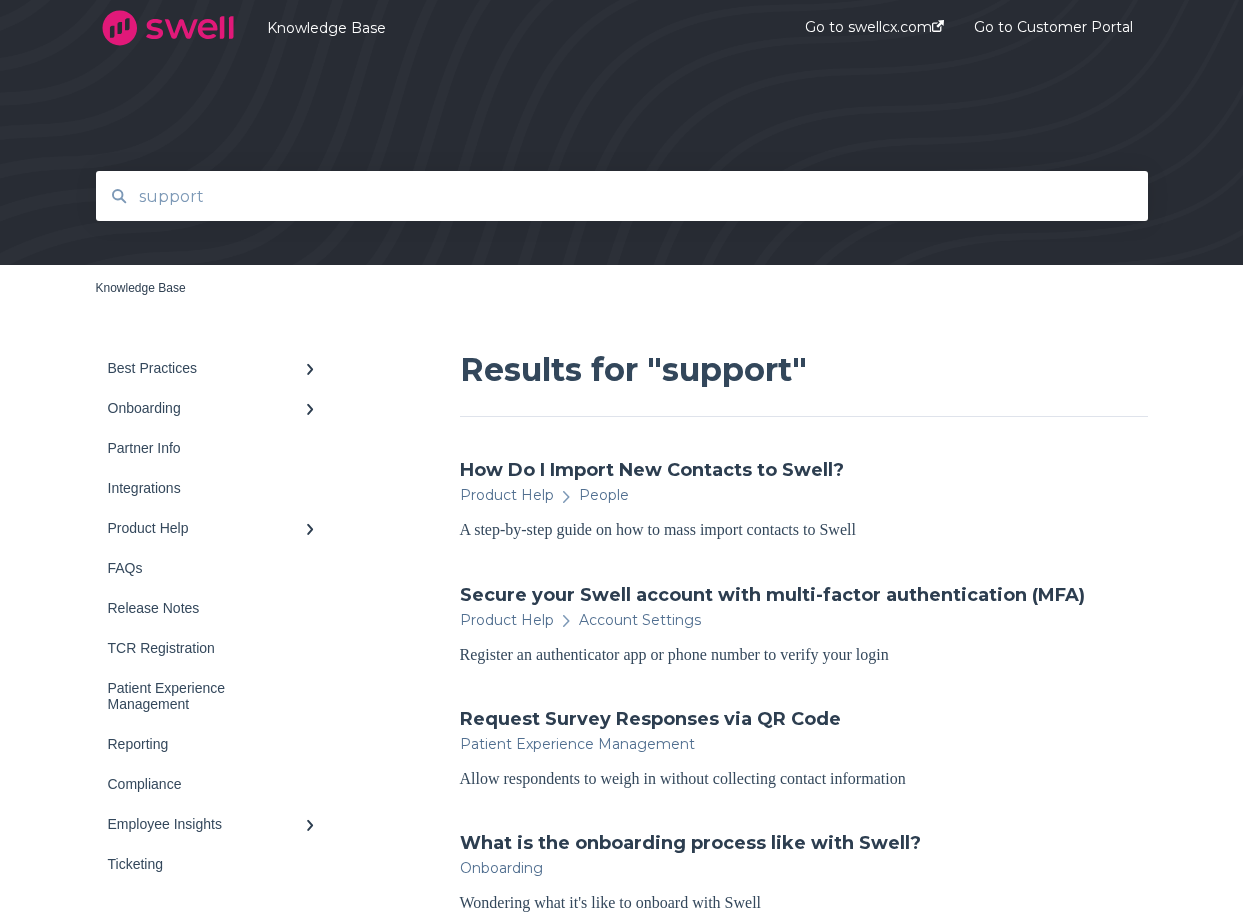 scroll, scrollTop: 0, scrollLeft: 0, axis: both 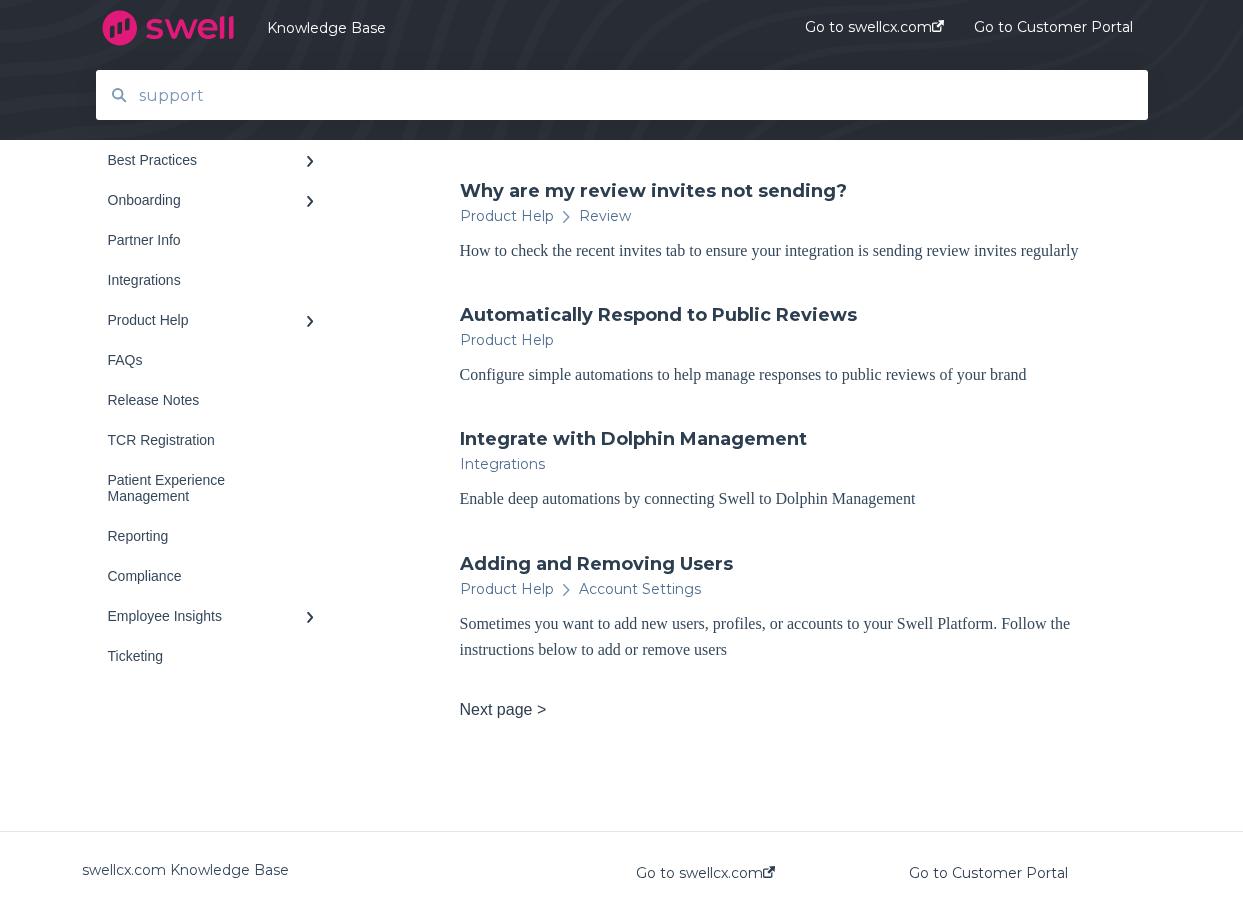 click on "support" at bounding box center [622, 95] 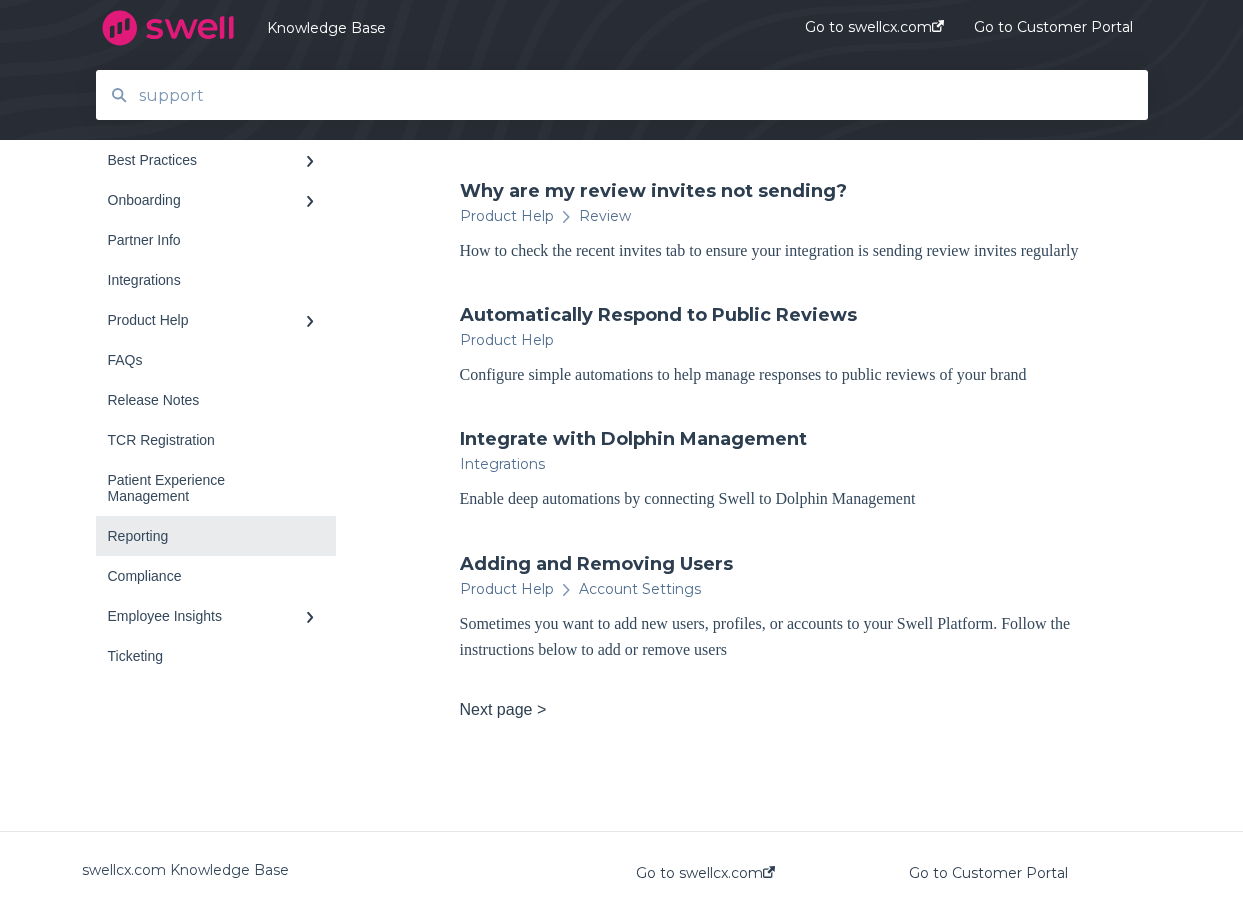 click on "Reporting" at bounding box center (206, 536) 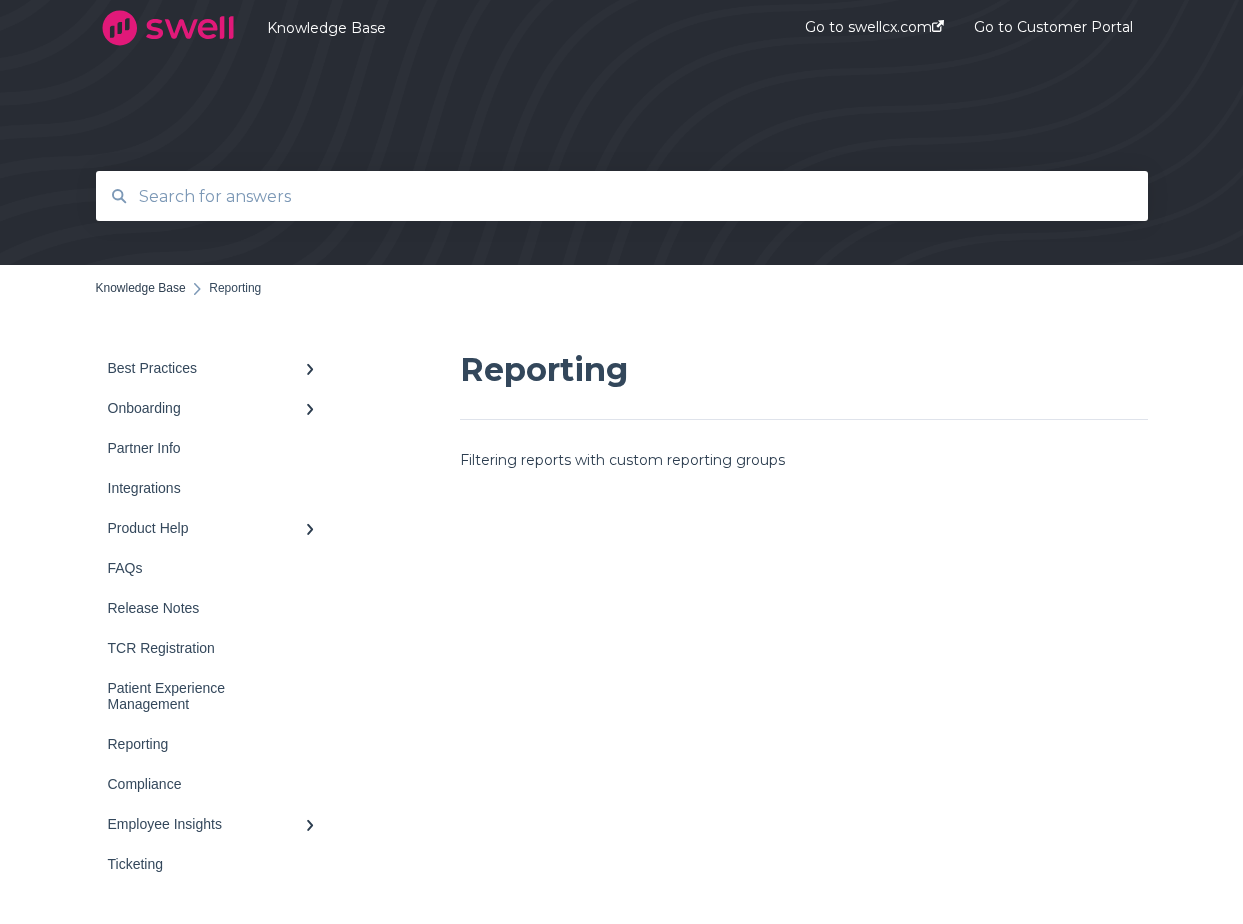 scroll, scrollTop: 0, scrollLeft: 0, axis: both 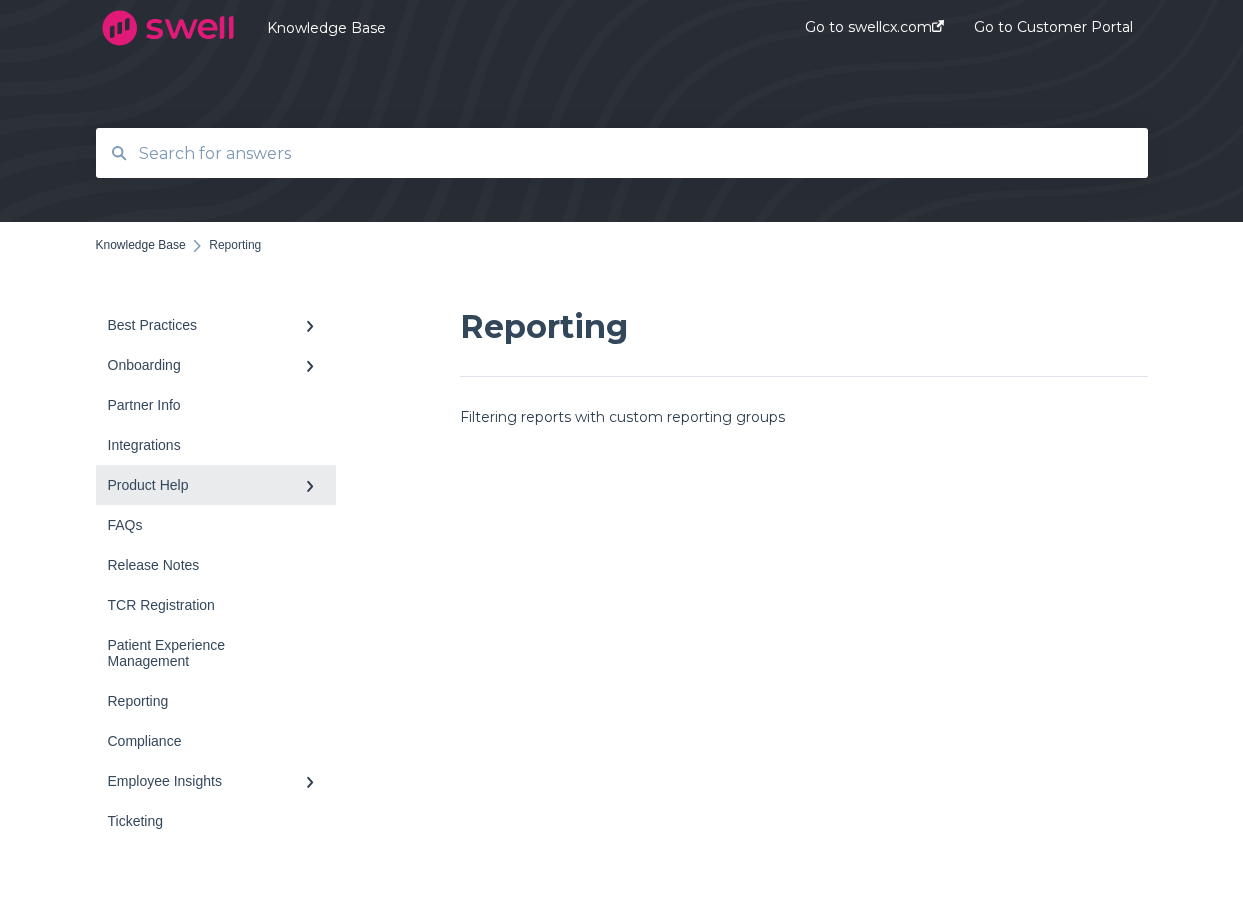 click on "Product Help" at bounding box center [206, 485] 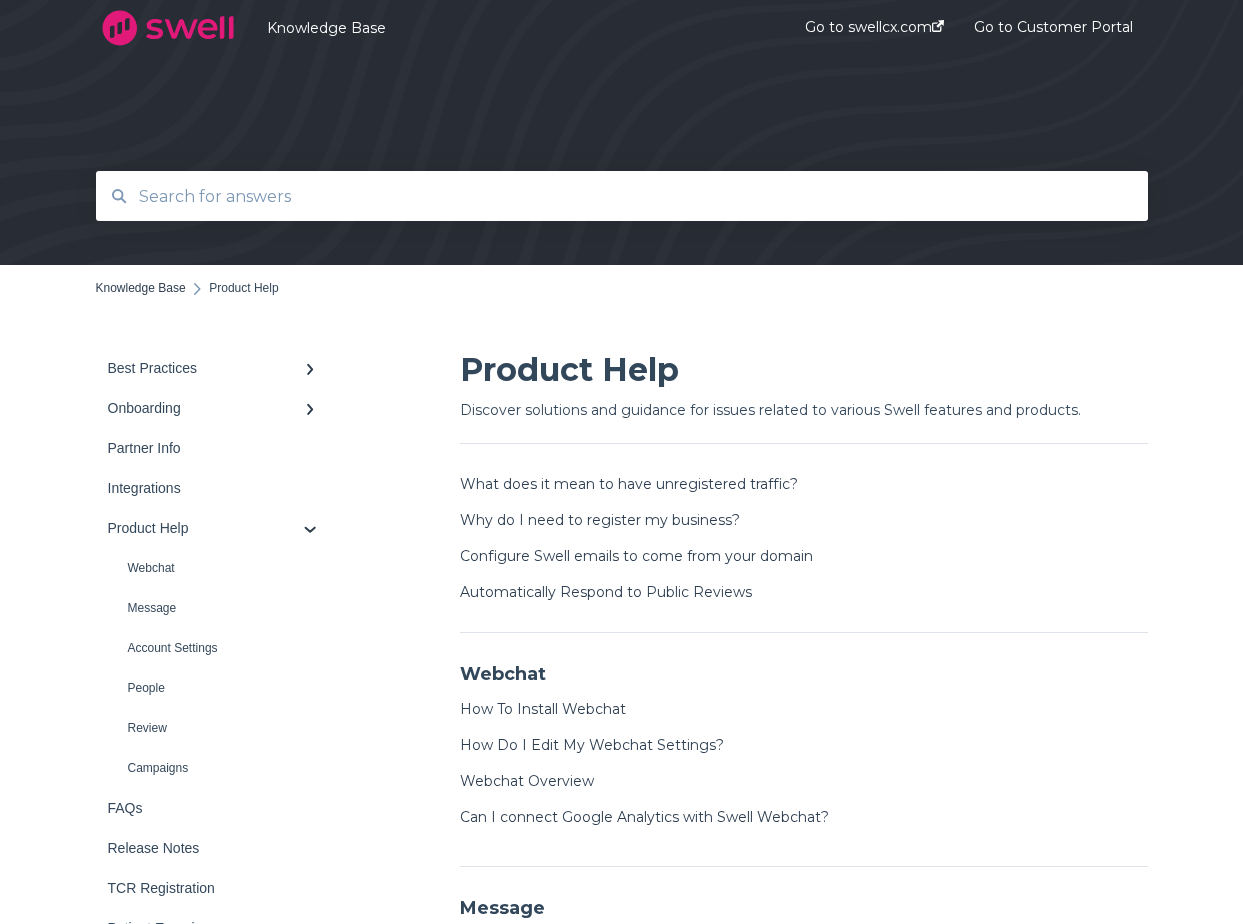 scroll, scrollTop: 0, scrollLeft: 0, axis: both 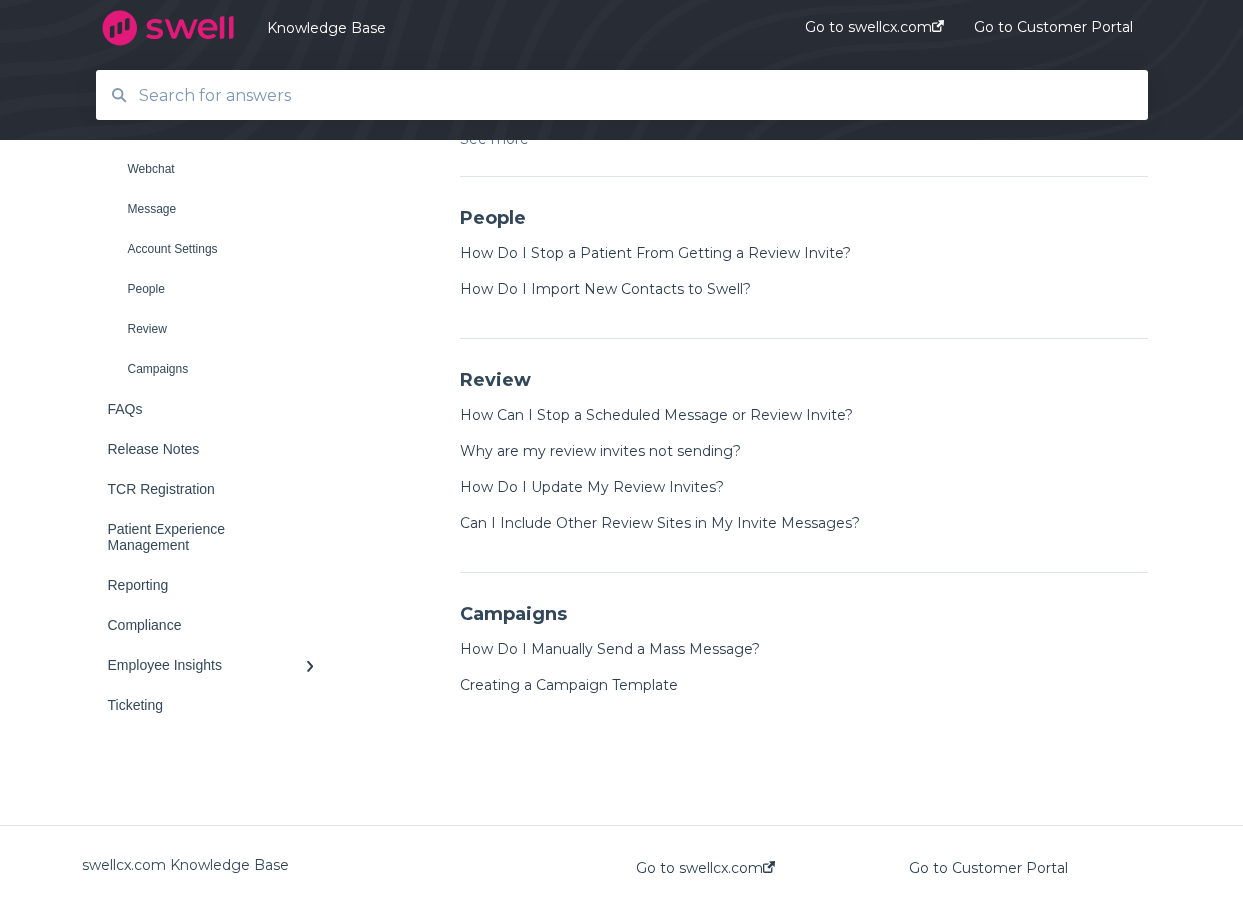 click at bounding box center [622, 95] 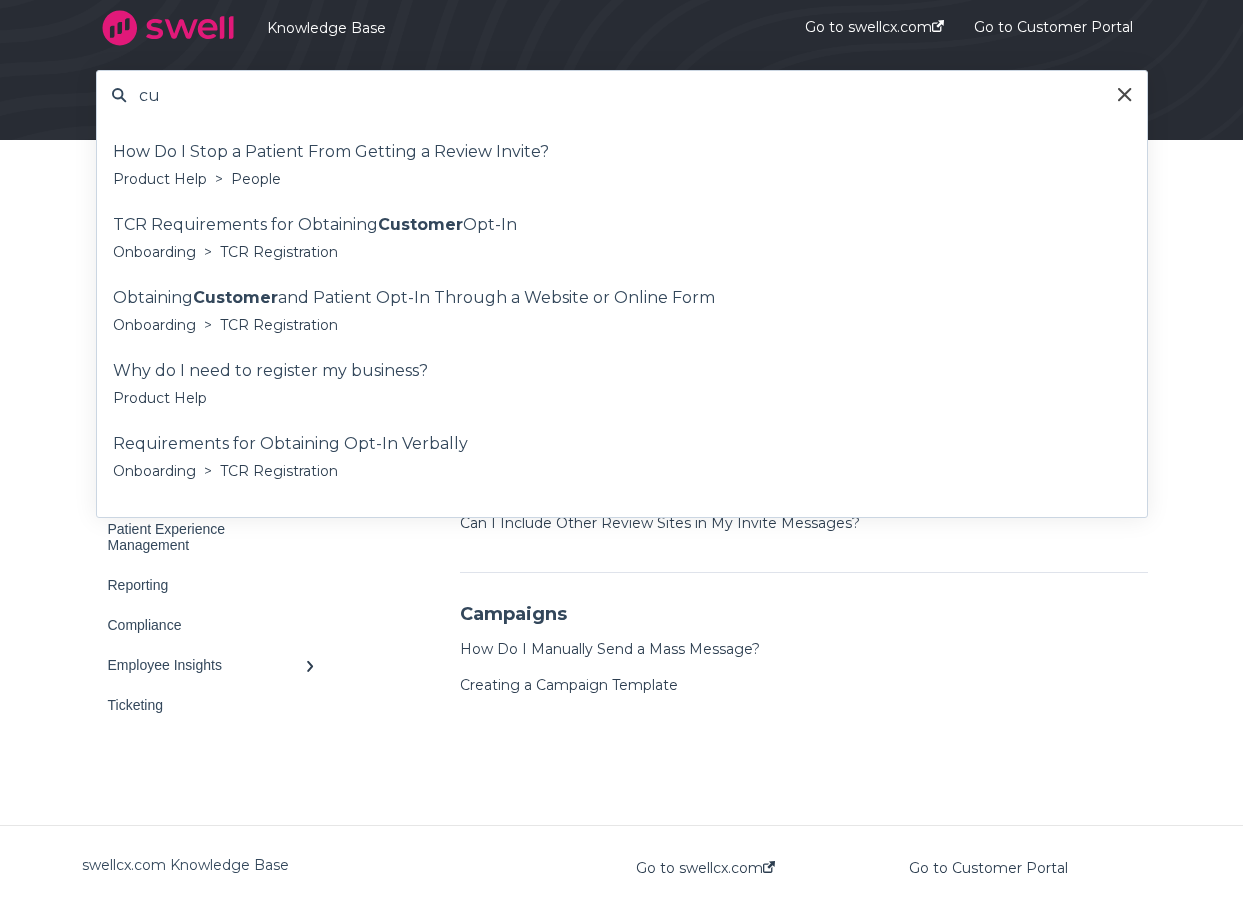 type on "c" 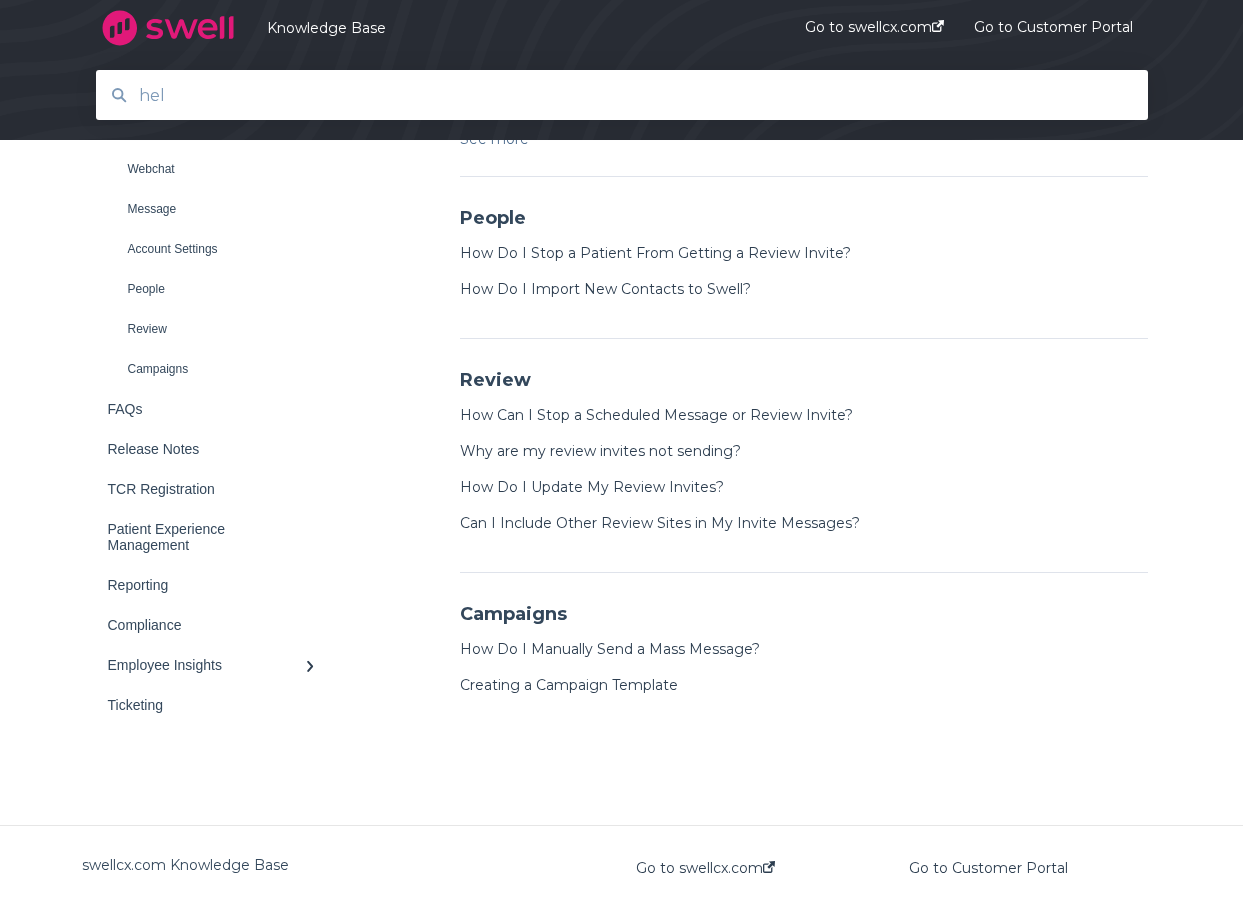 type on "help" 